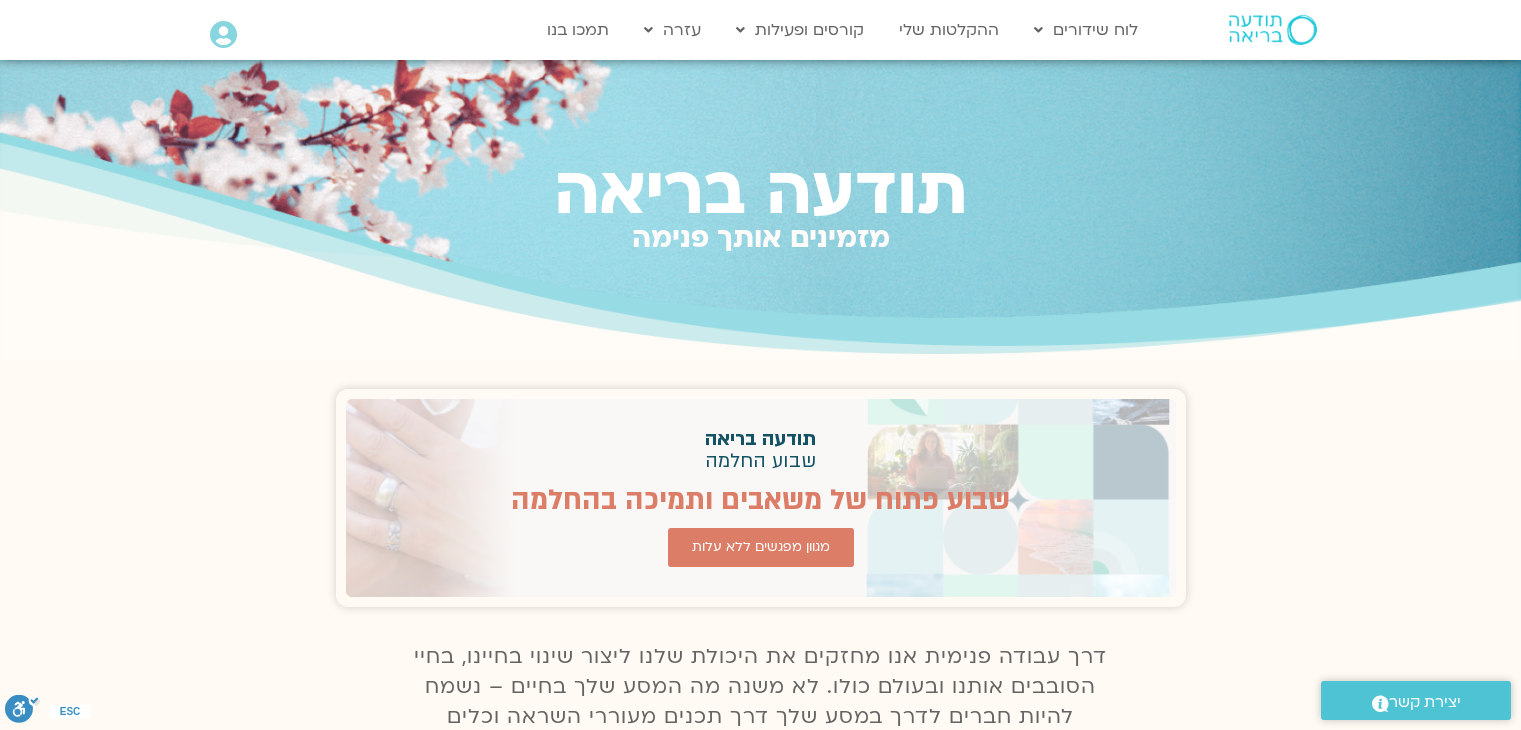 scroll, scrollTop: 0, scrollLeft: 0, axis: both 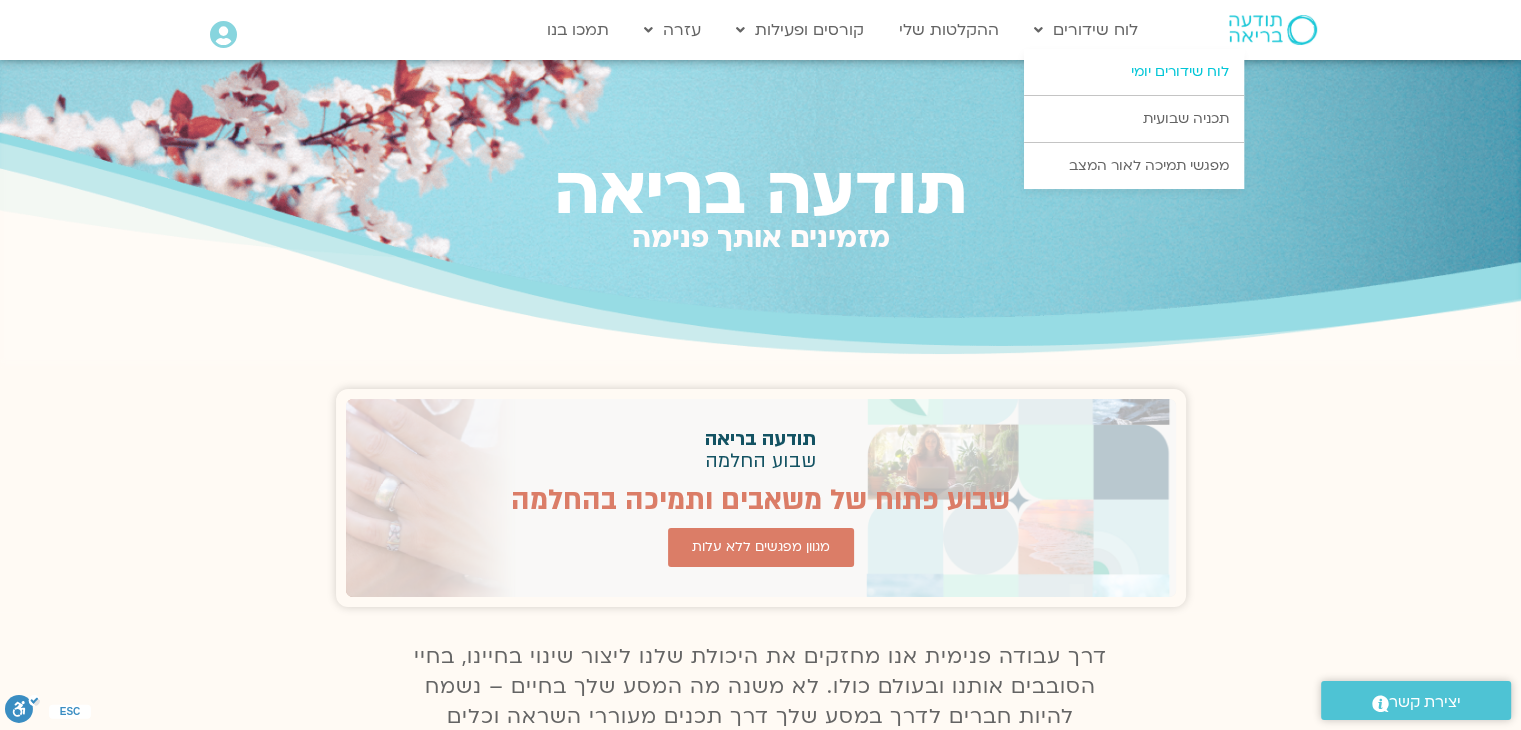 click on "לוח שידורים יומי" at bounding box center (1134, 72) 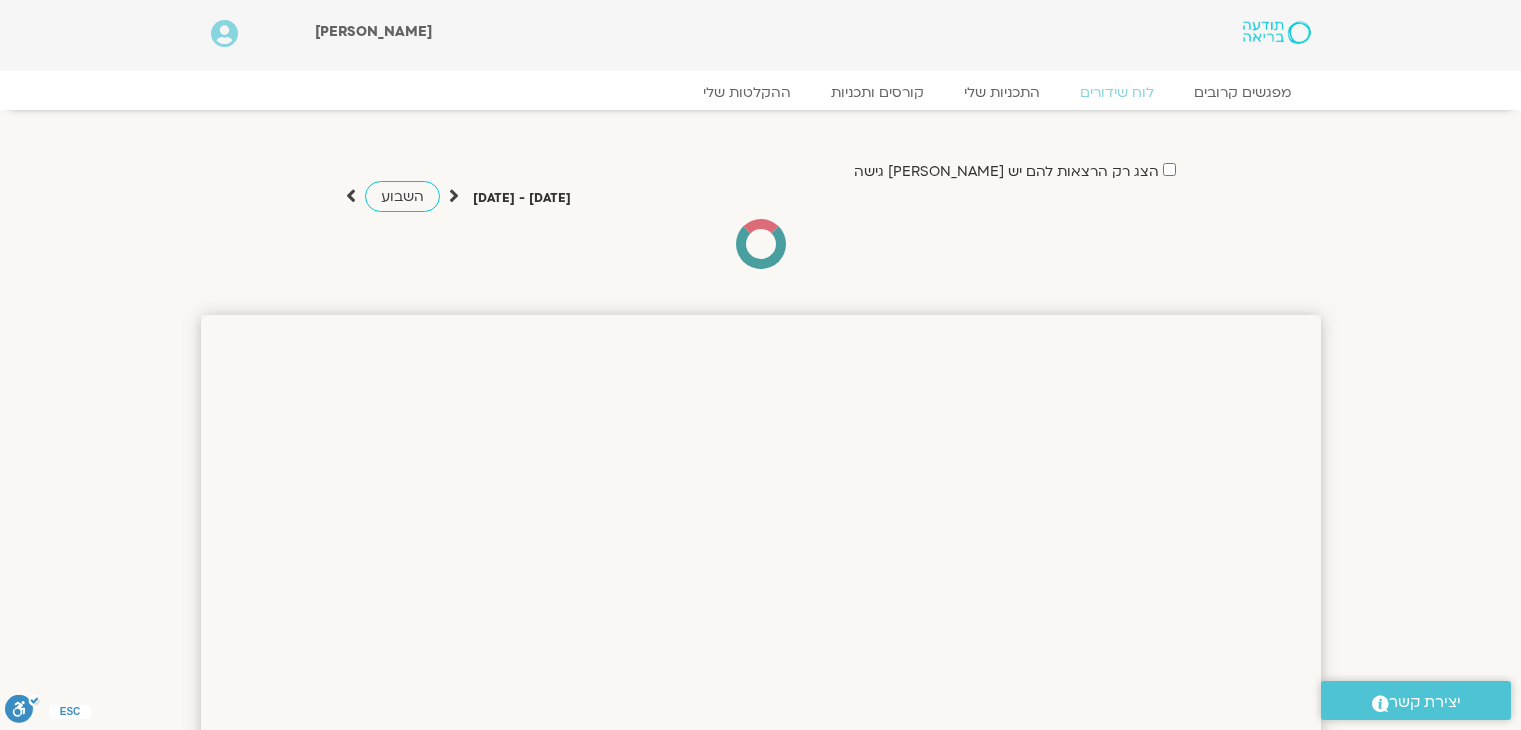 scroll, scrollTop: 0, scrollLeft: 0, axis: both 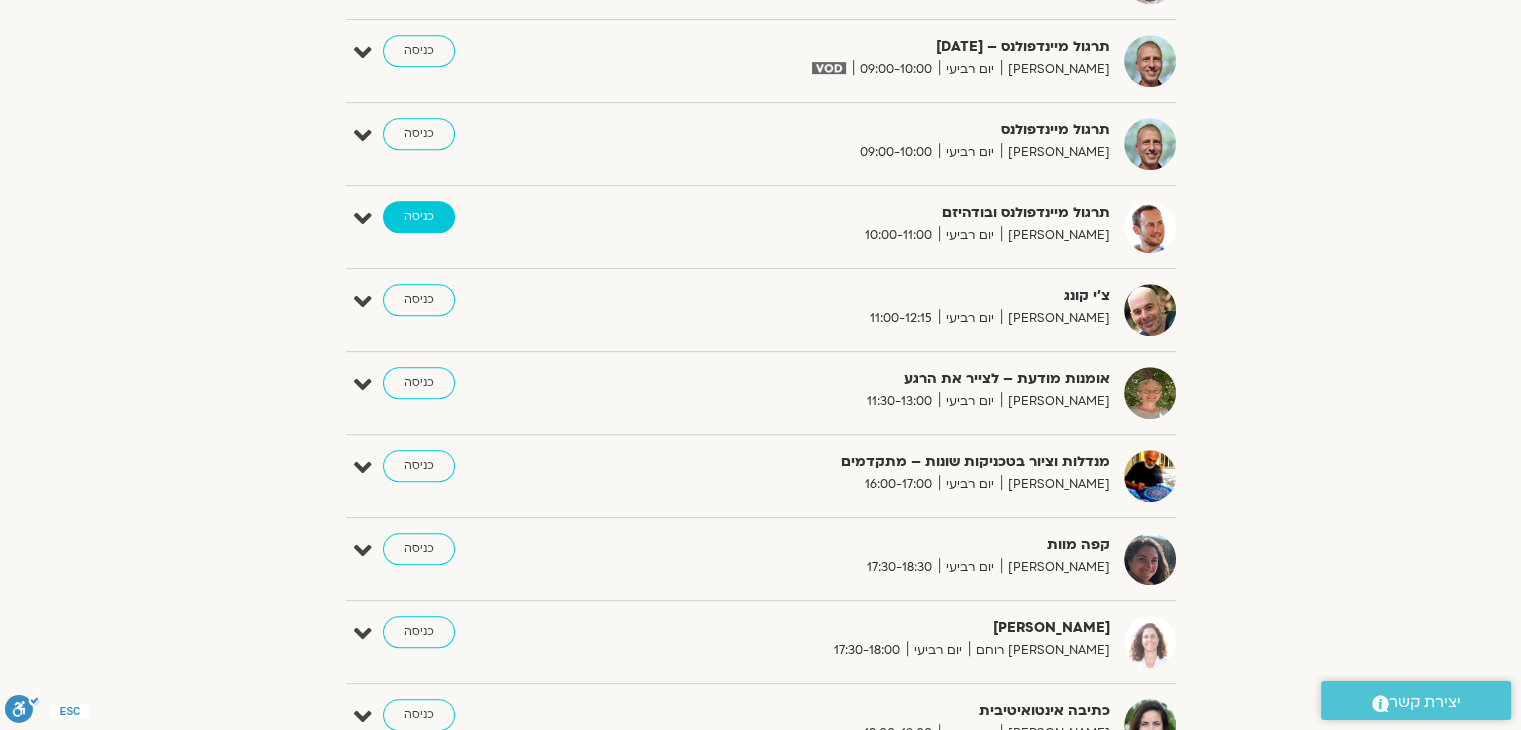 click on "כניסה" at bounding box center (419, 217) 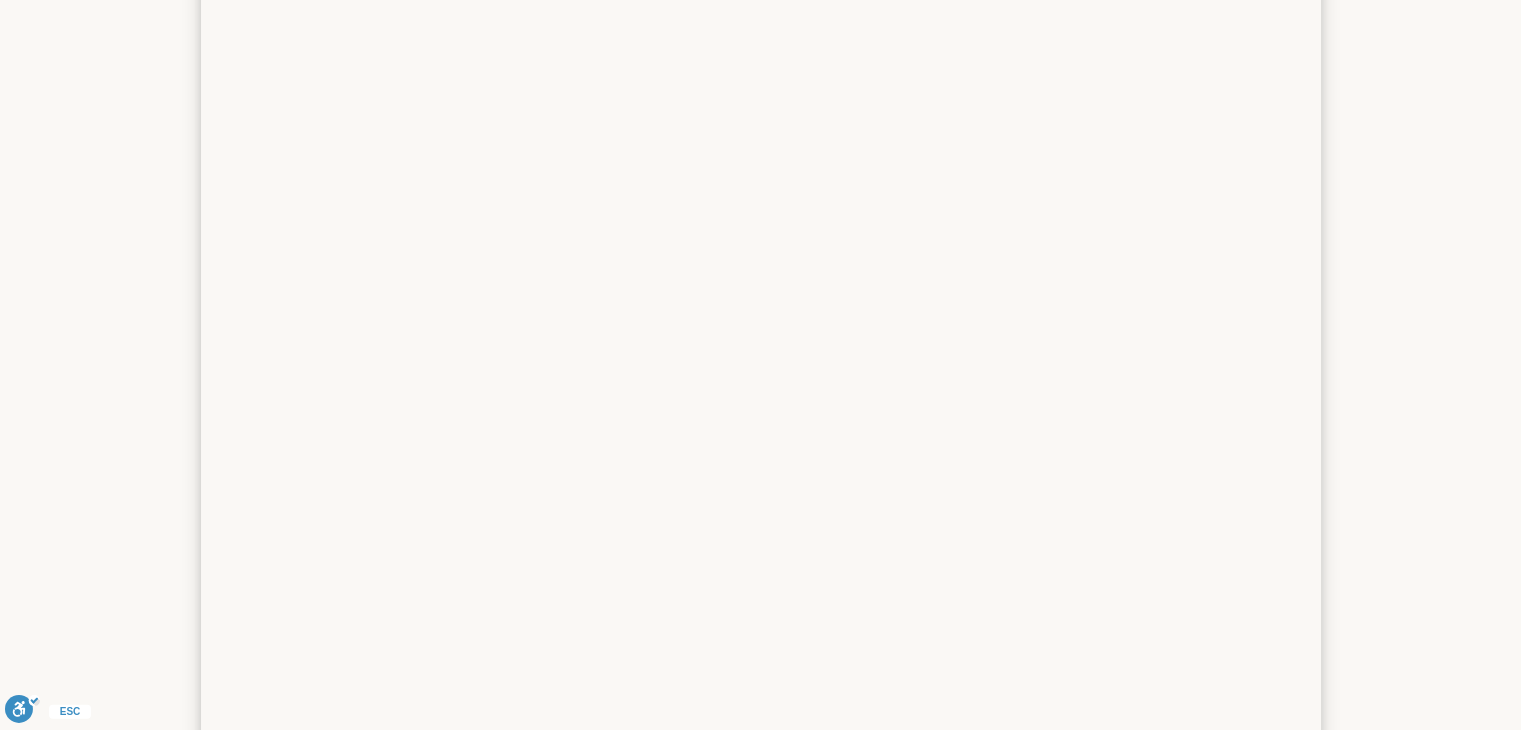 scroll, scrollTop: 1004, scrollLeft: 0, axis: vertical 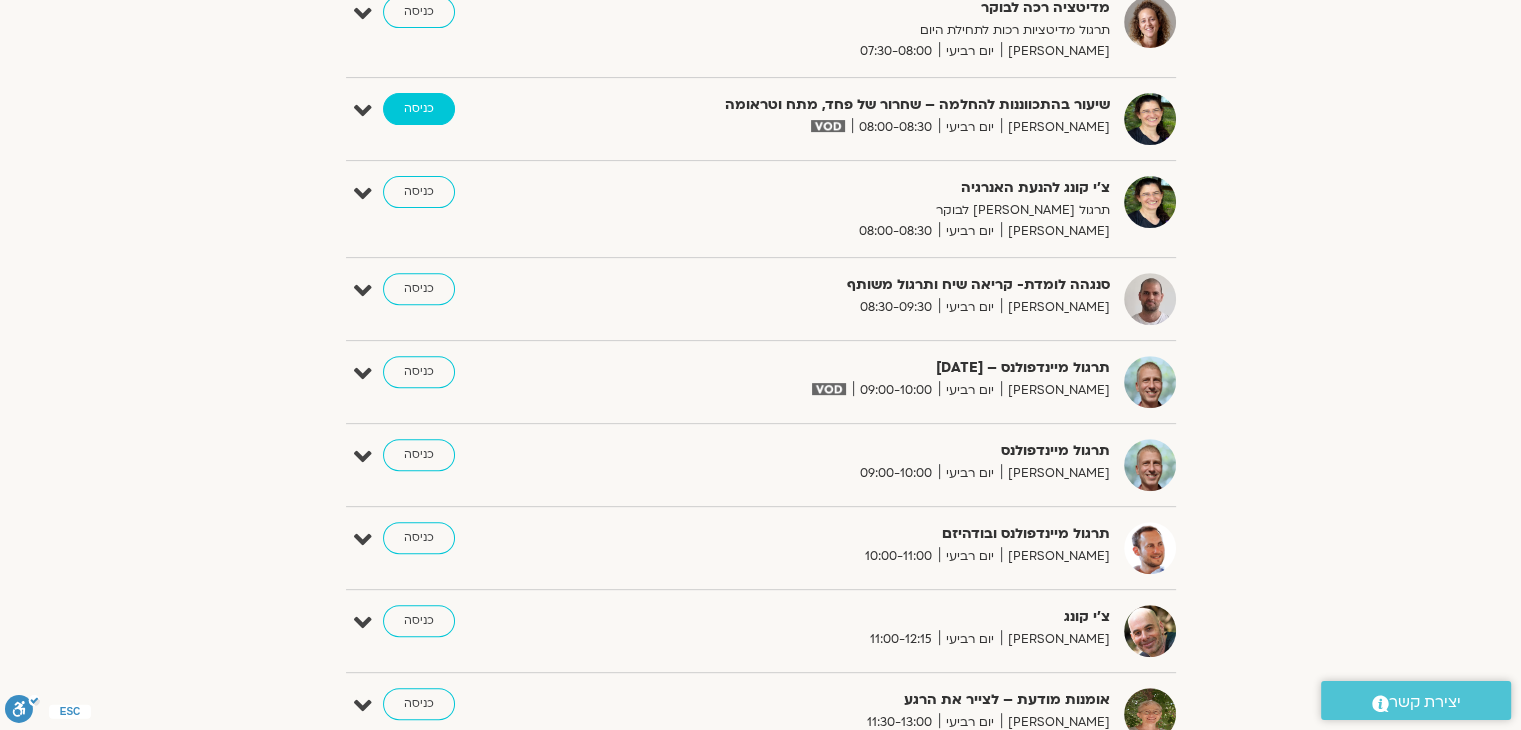 click on "כניסה" at bounding box center (419, 109) 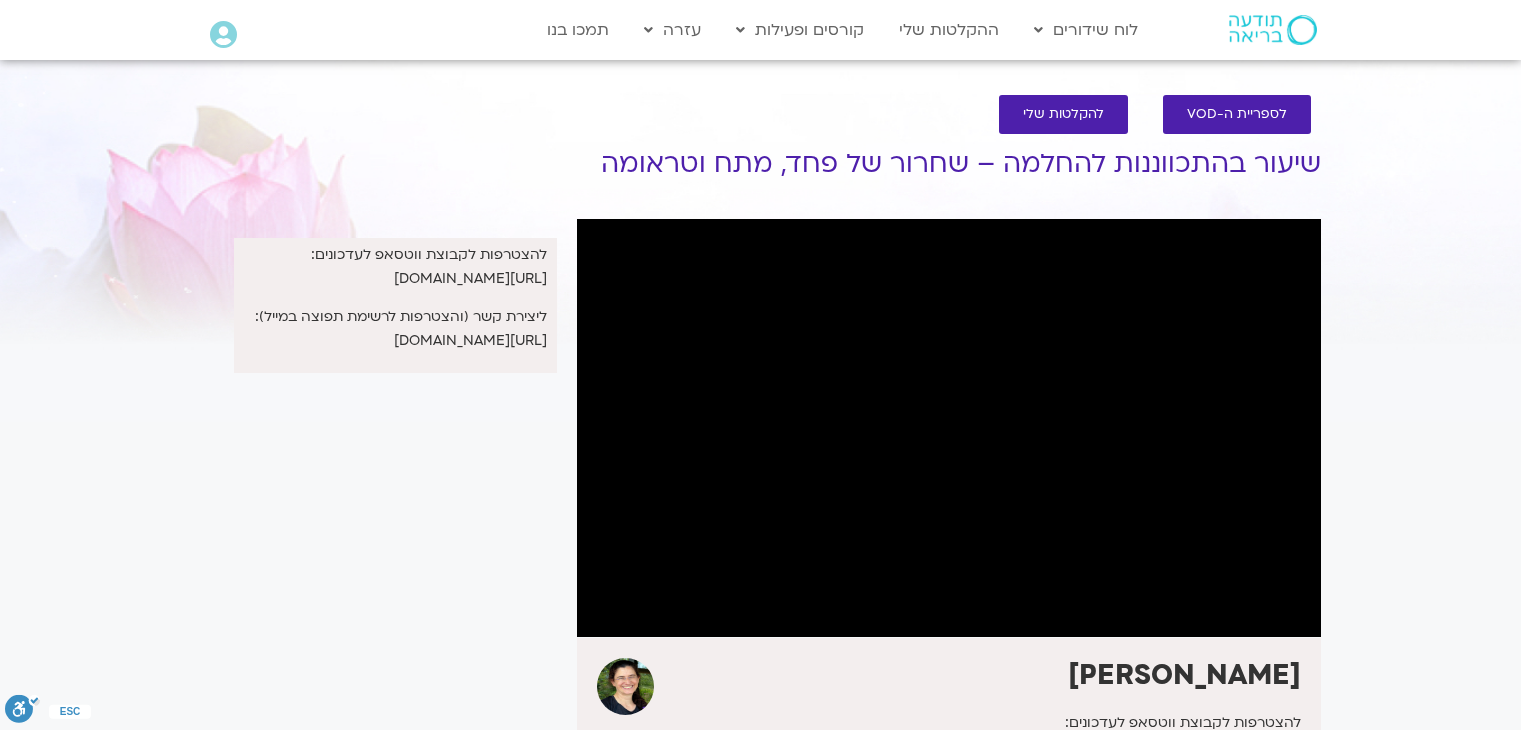 scroll, scrollTop: 0, scrollLeft: 0, axis: both 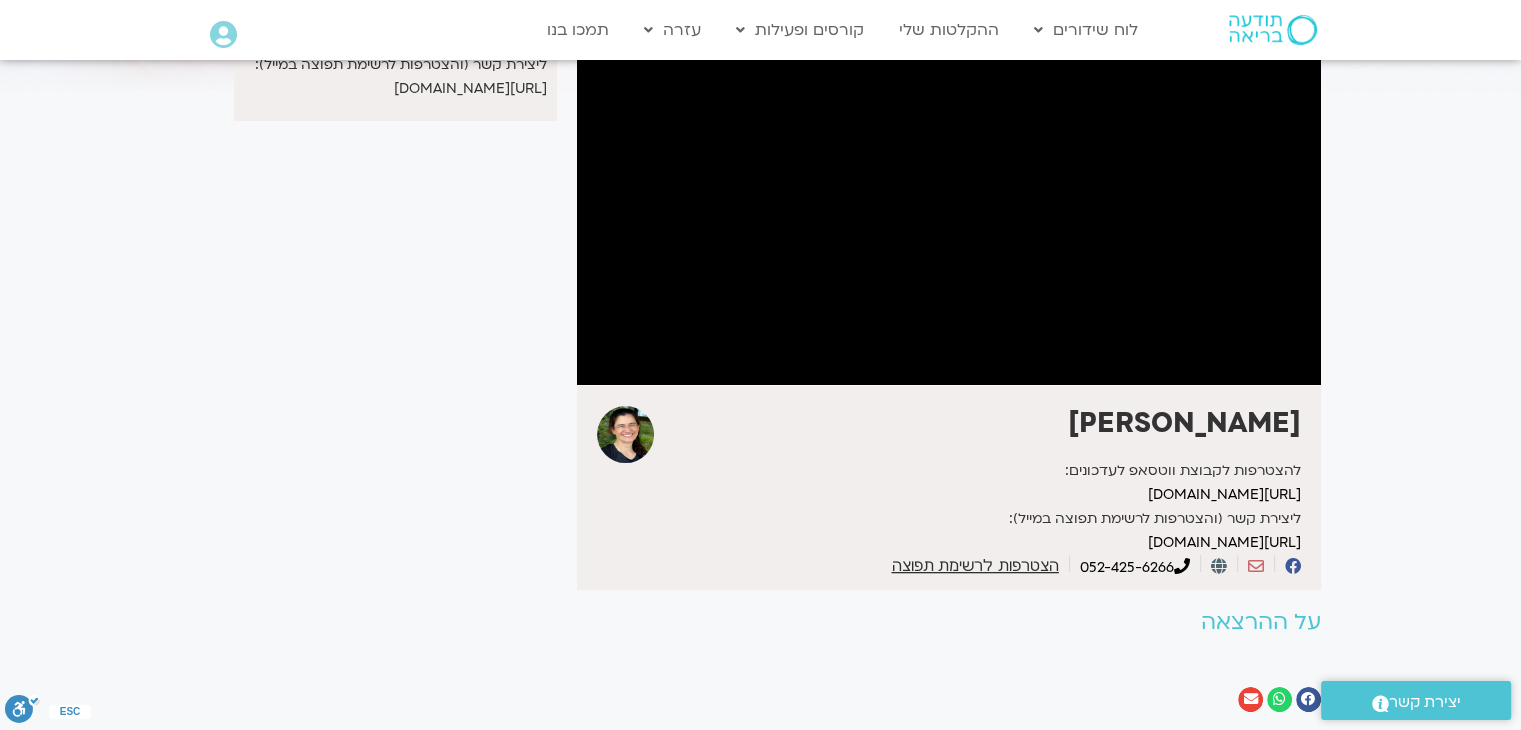 click on "לספריית ה-VOD
להקלטות שלי
שיעור בהתכווננות להחלמה – שחרור של פחד, מתח וטראומה
רונית מלכין
להצטרפות לקבוצת ווטסאפ לעדכונים:
https://chat.whatsapp.com/KmcTwbddER4BH2vvZW5hIk
ליצירת קשר (והצטרפות לרשימת תפוצה במייל):
https://www.ronitmalkin.co.il/contact
052-425-6266
הצטרפות לרשימת תפוצה" at bounding box center (760, 282) 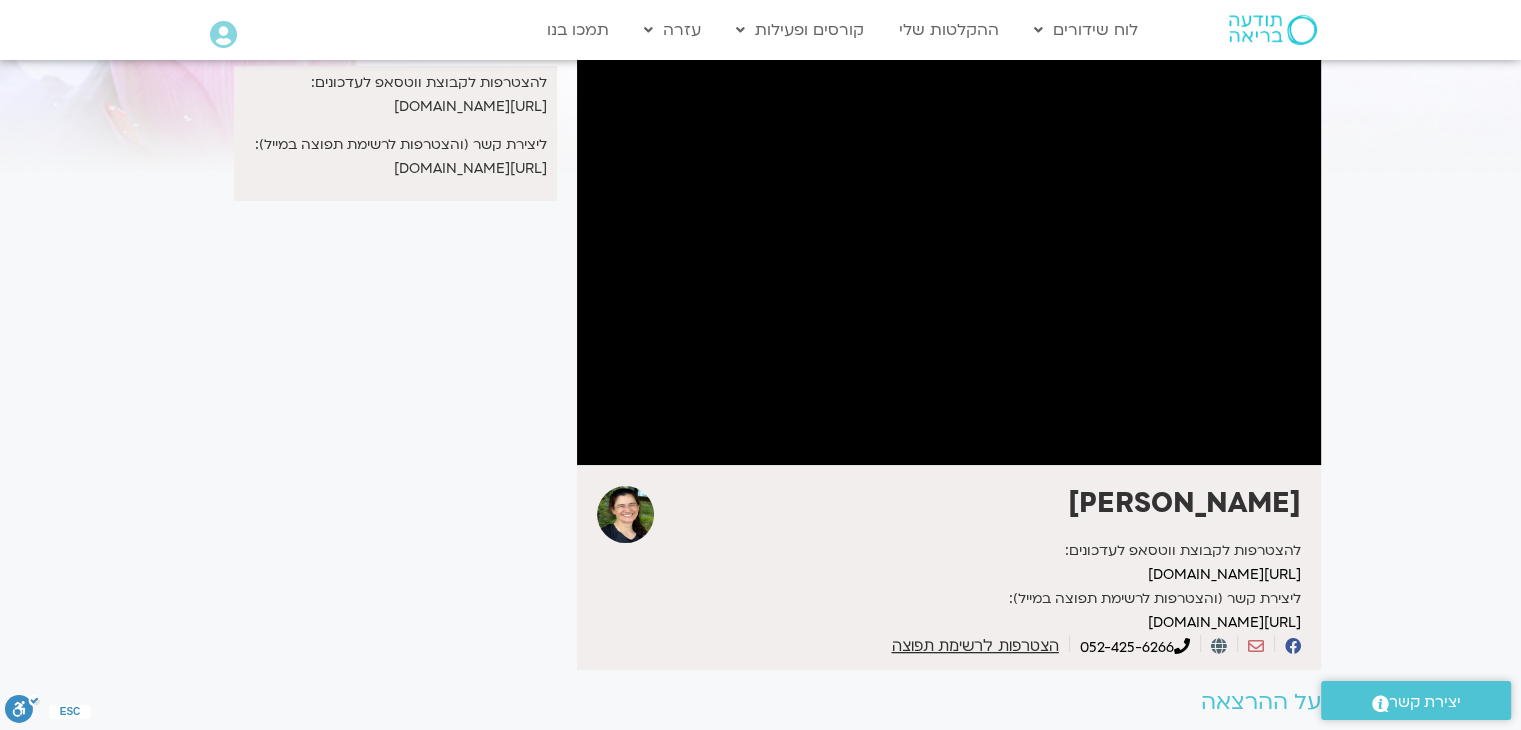 scroll, scrollTop: 0, scrollLeft: 0, axis: both 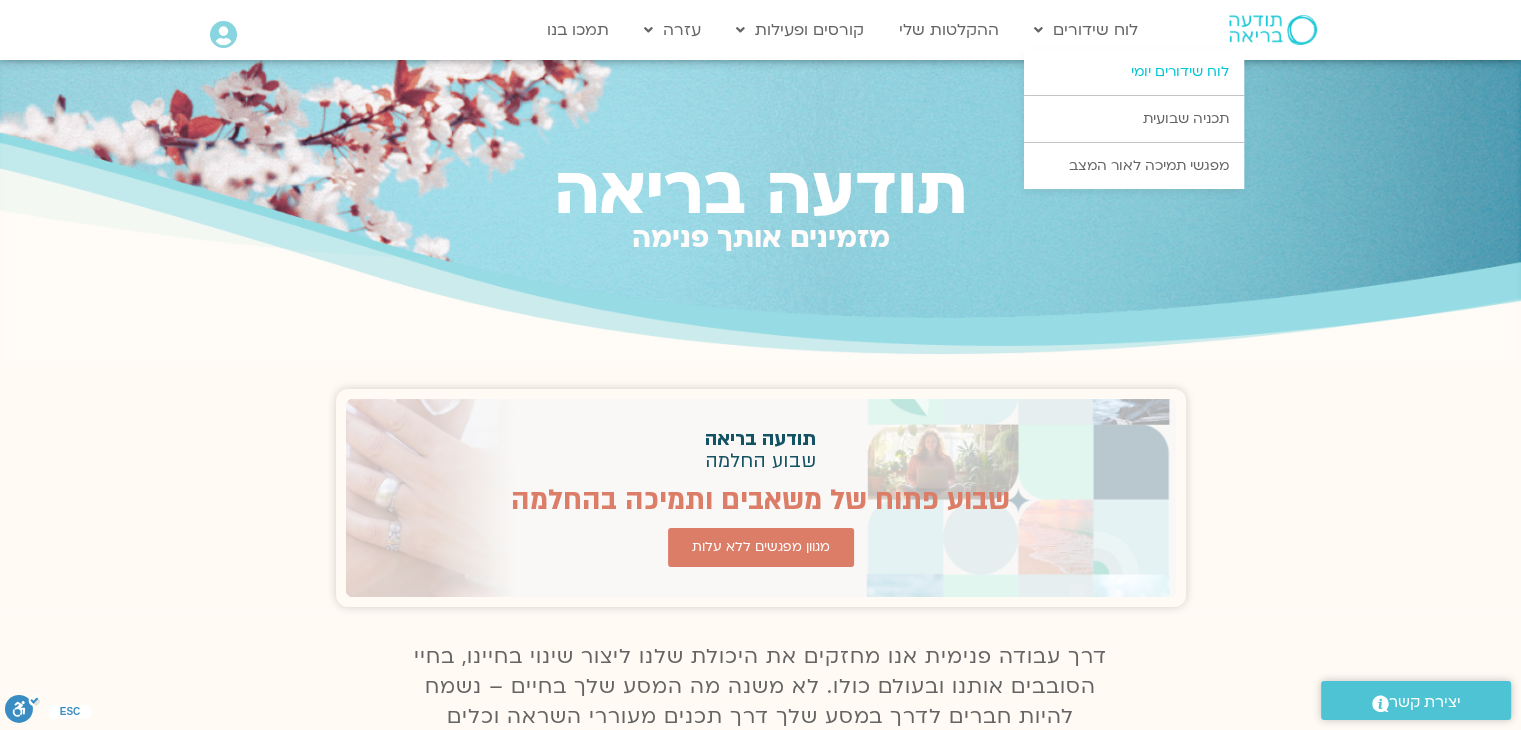 click on "לוח שידורים יומי" at bounding box center (1134, 72) 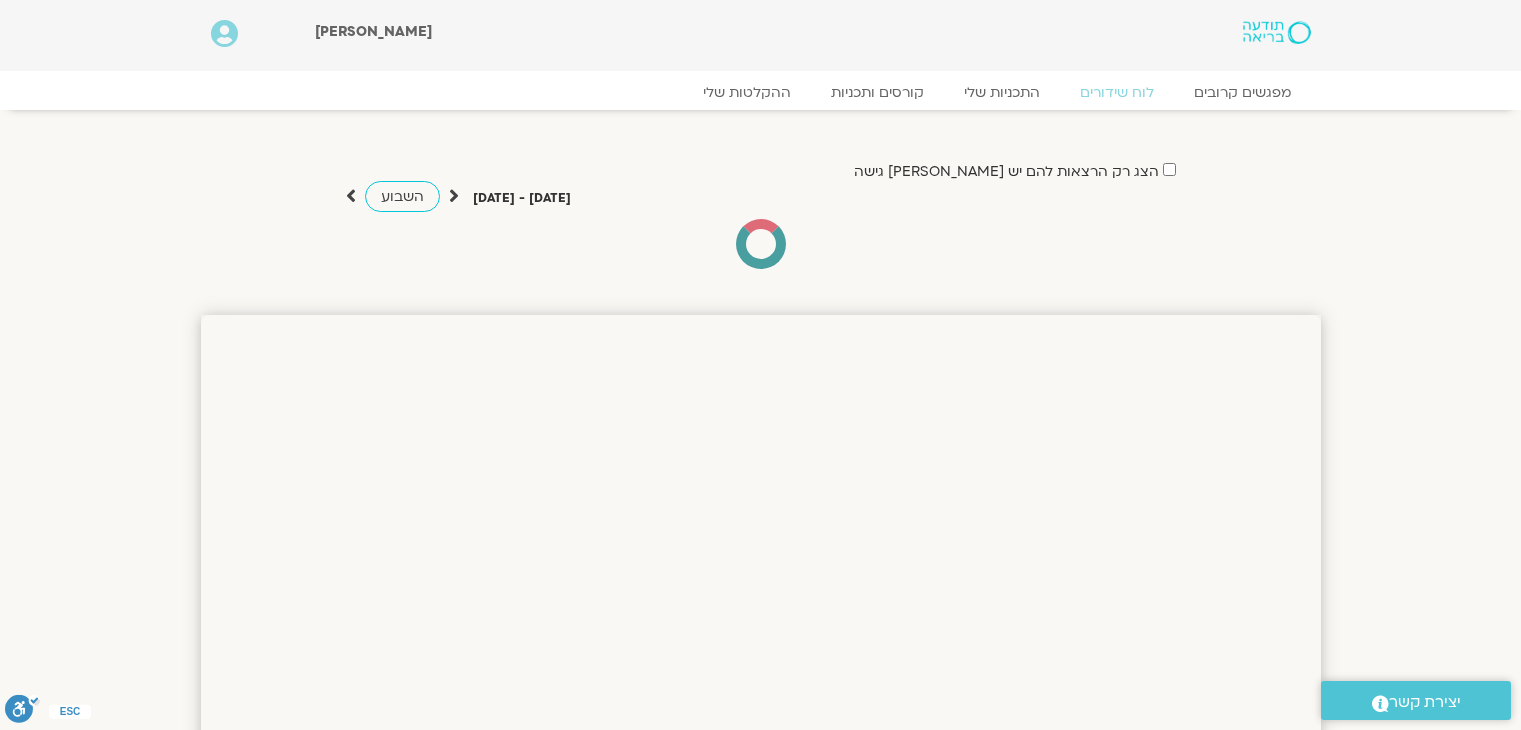 scroll, scrollTop: 0, scrollLeft: 0, axis: both 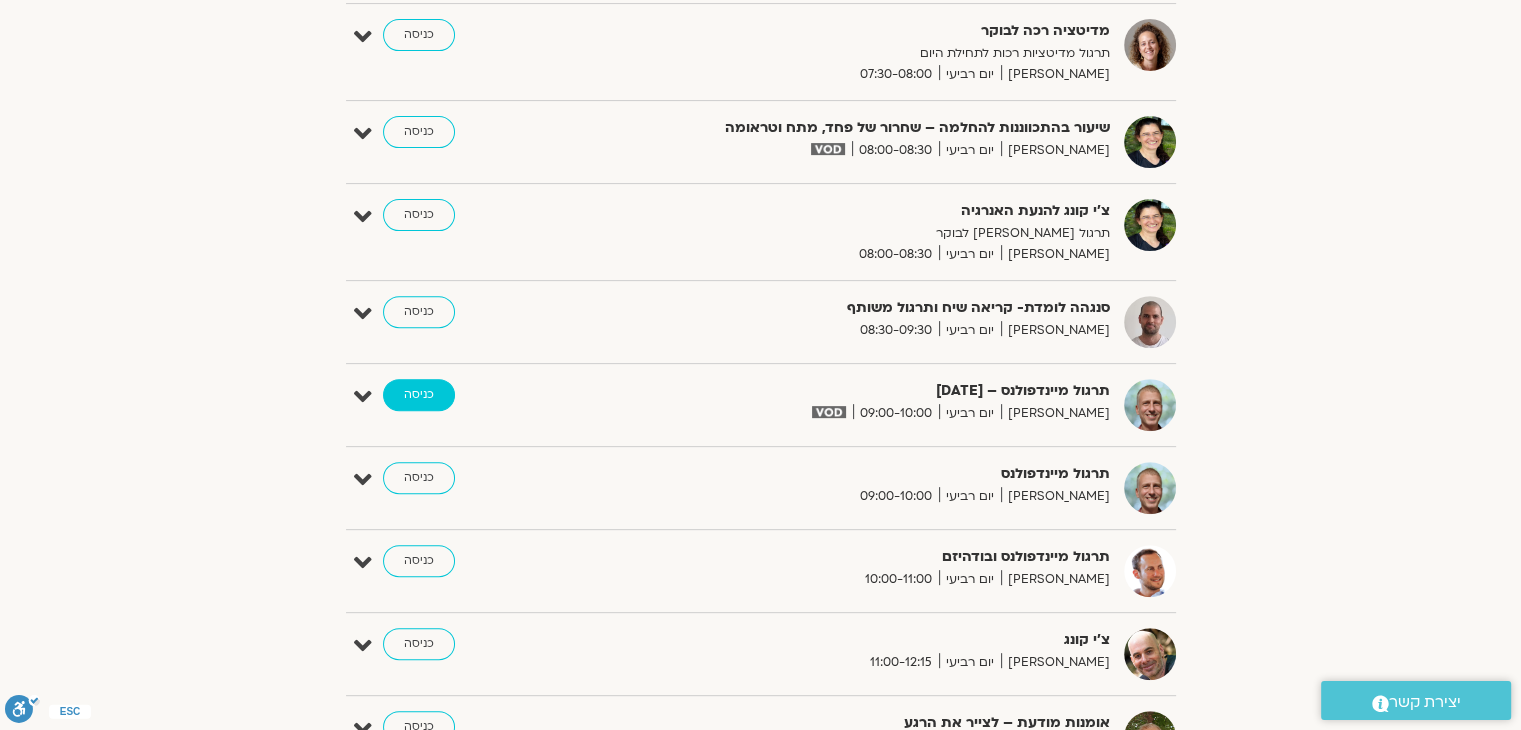 click on "כניסה" at bounding box center (419, 395) 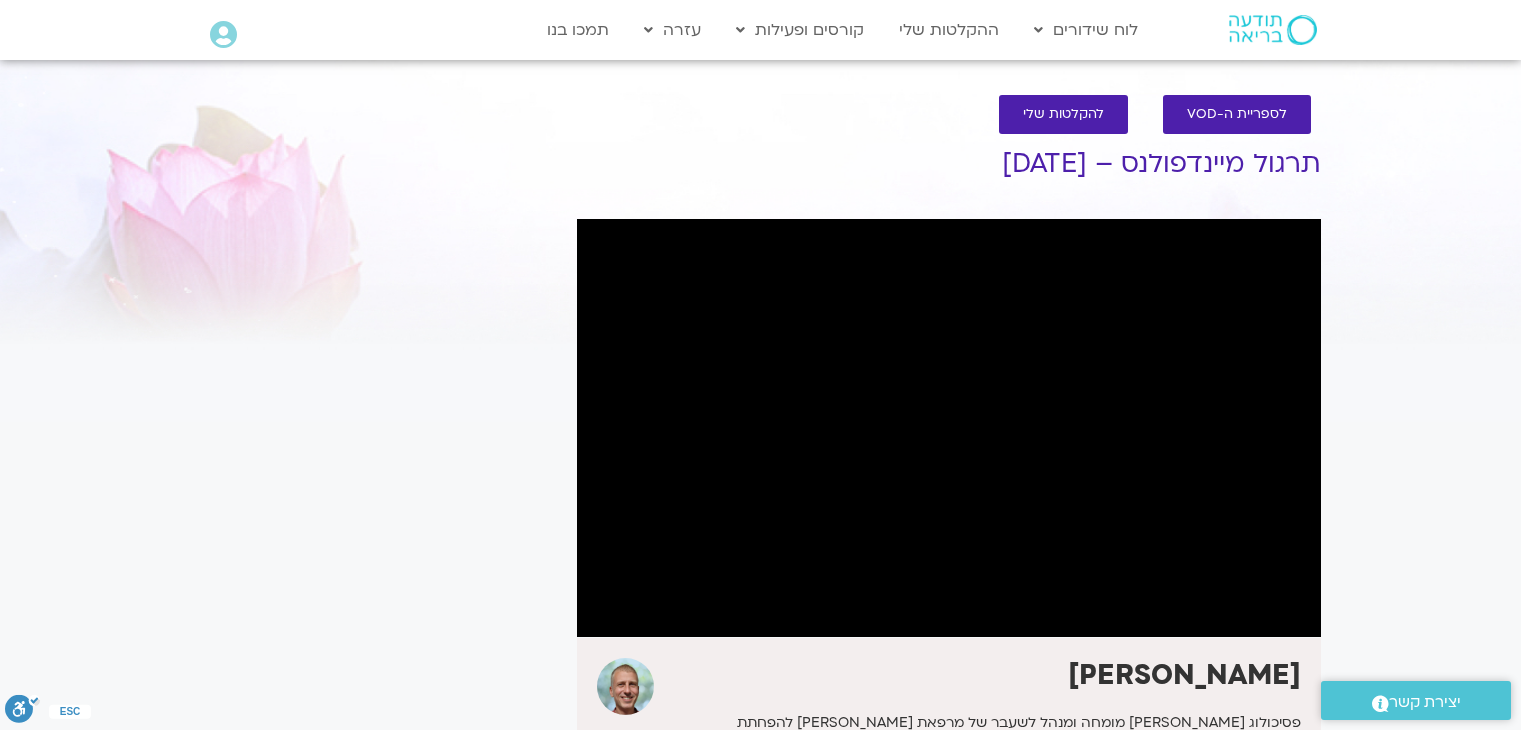 scroll, scrollTop: 0, scrollLeft: 0, axis: both 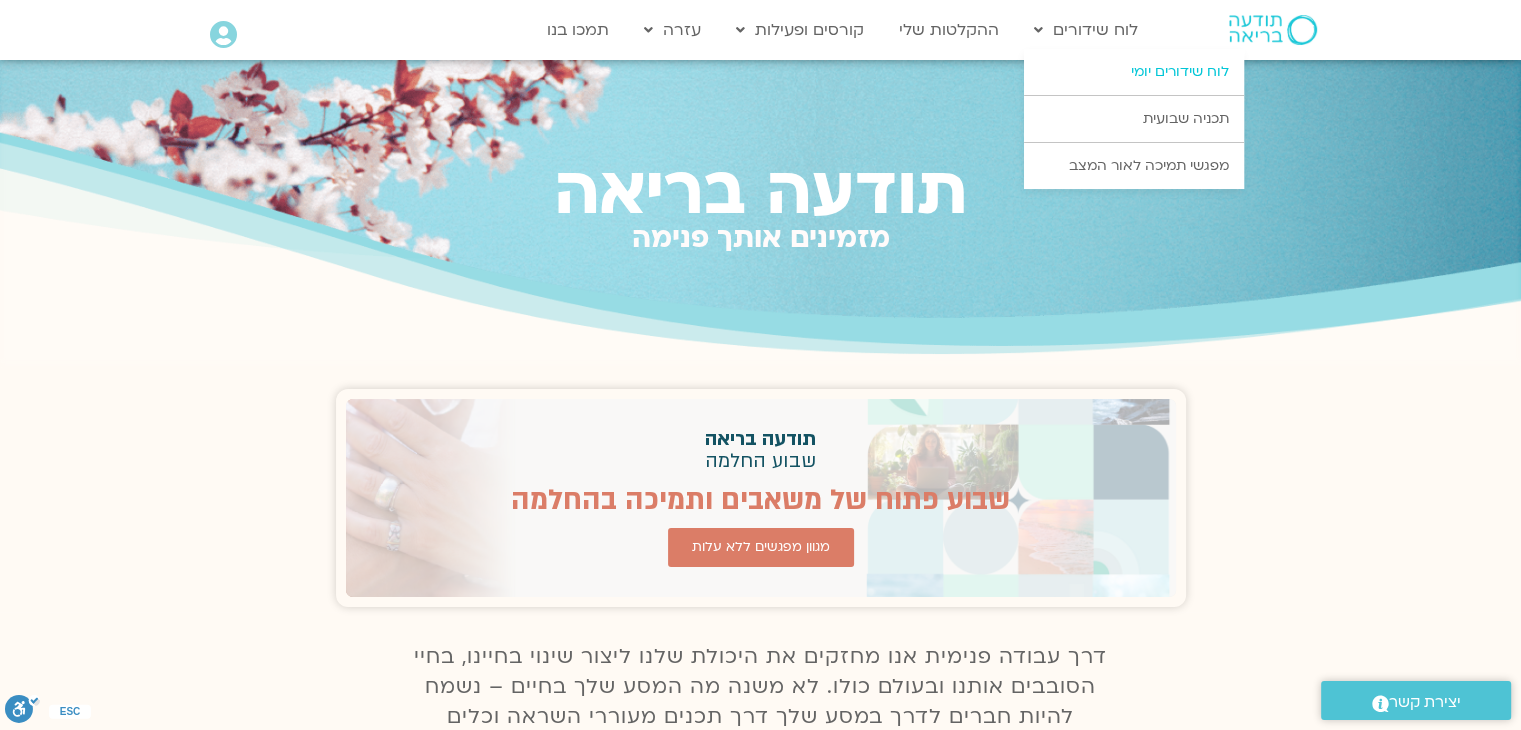 click on "לוח שידורים יומי" at bounding box center [1134, 72] 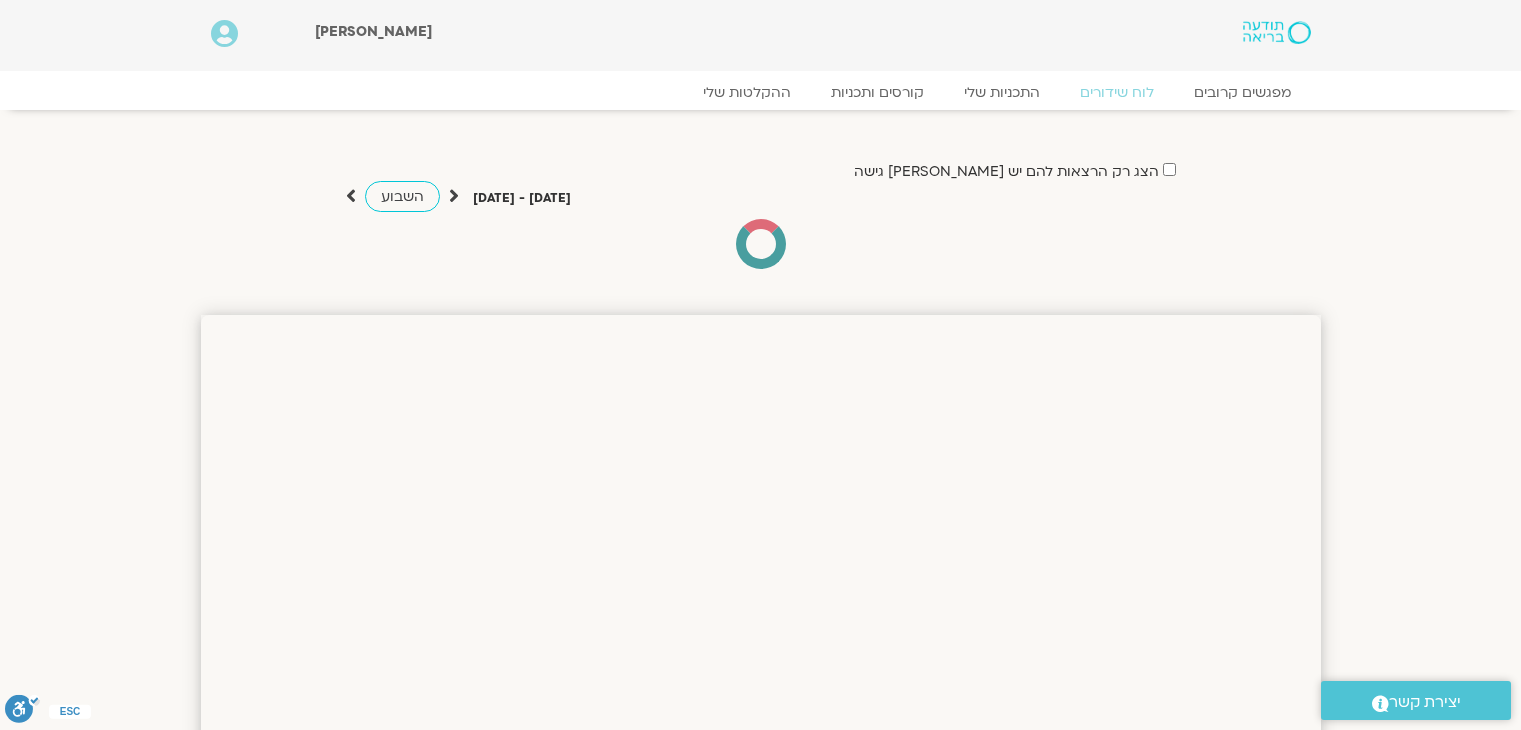 scroll, scrollTop: 0, scrollLeft: 0, axis: both 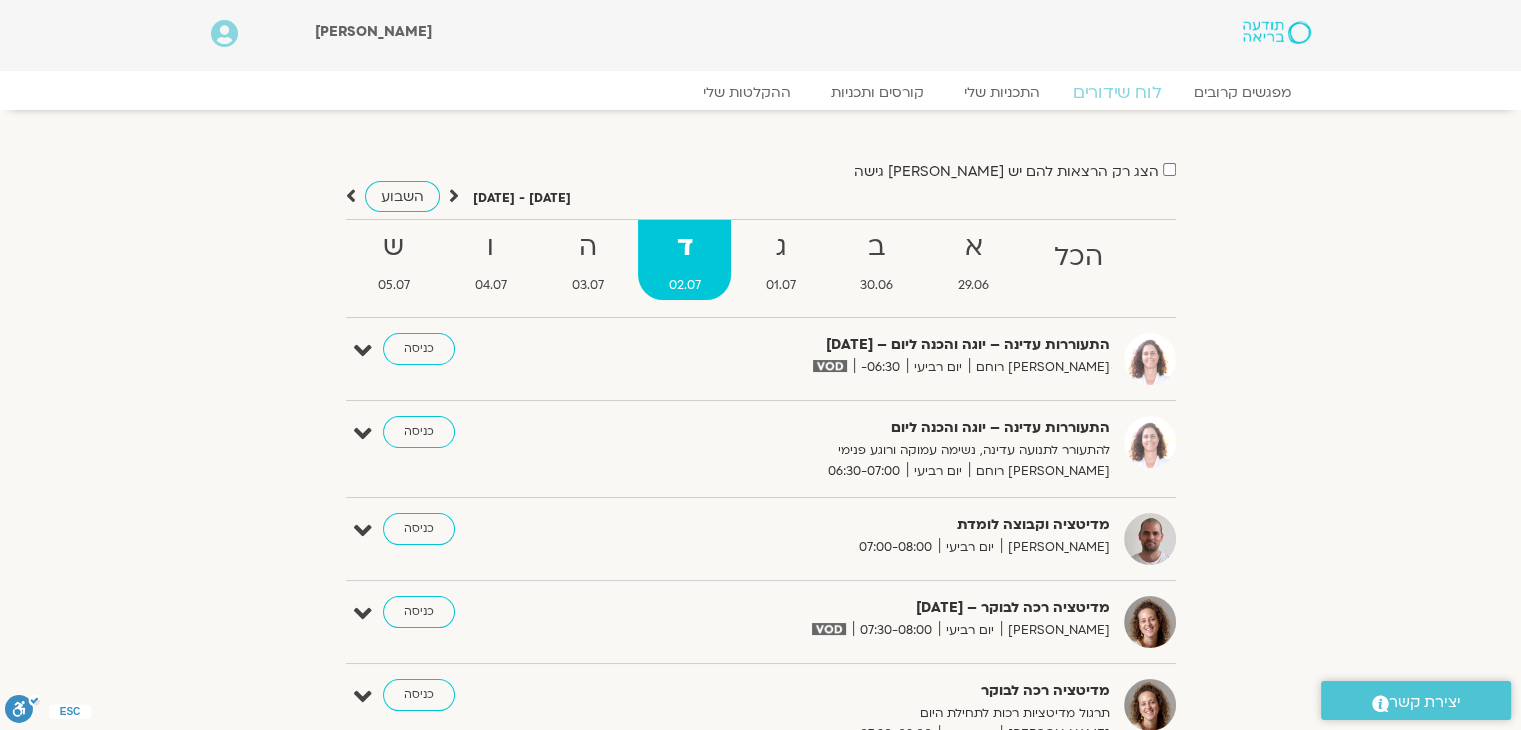 click on "לוח שידורים" 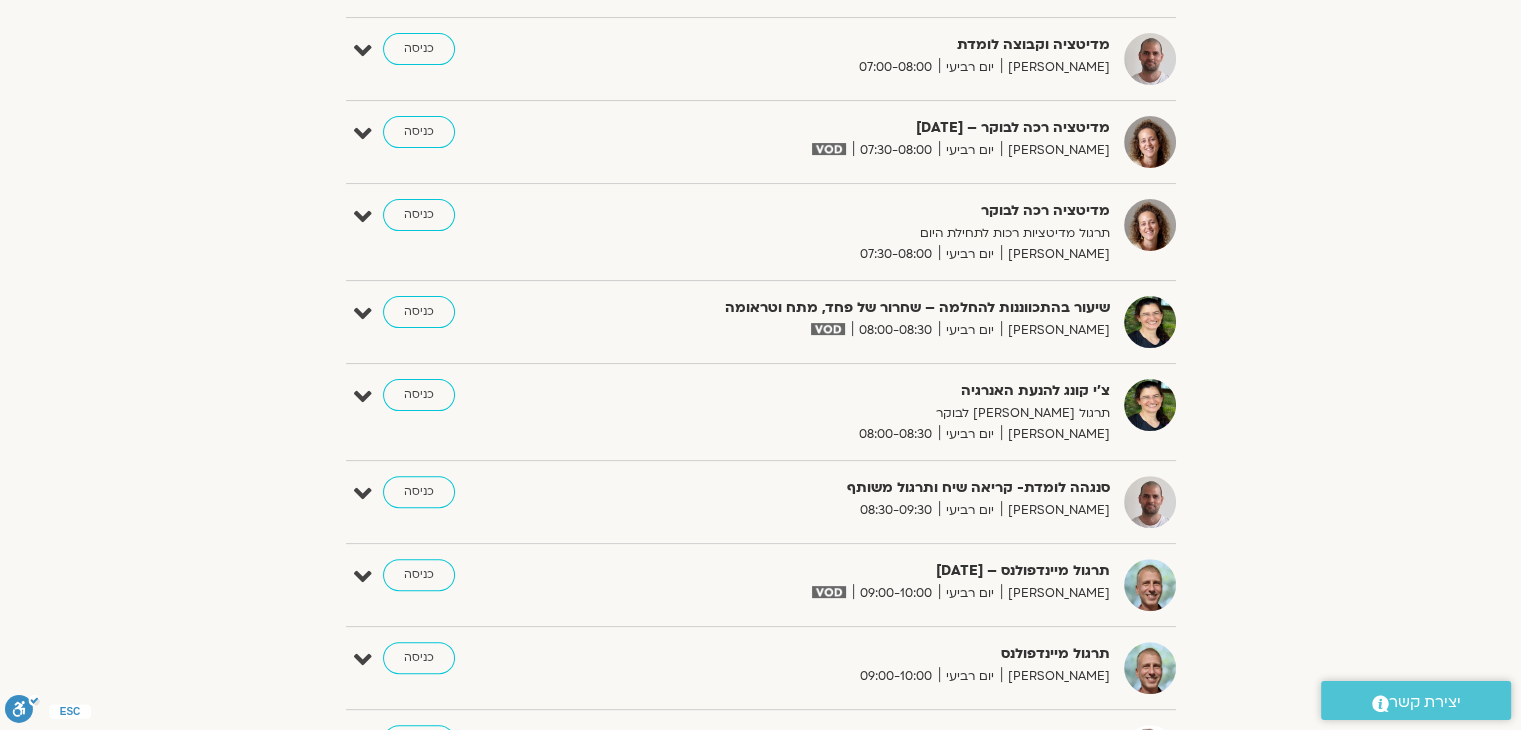 scroll, scrollTop: 490, scrollLeft: 0, axis: vertical 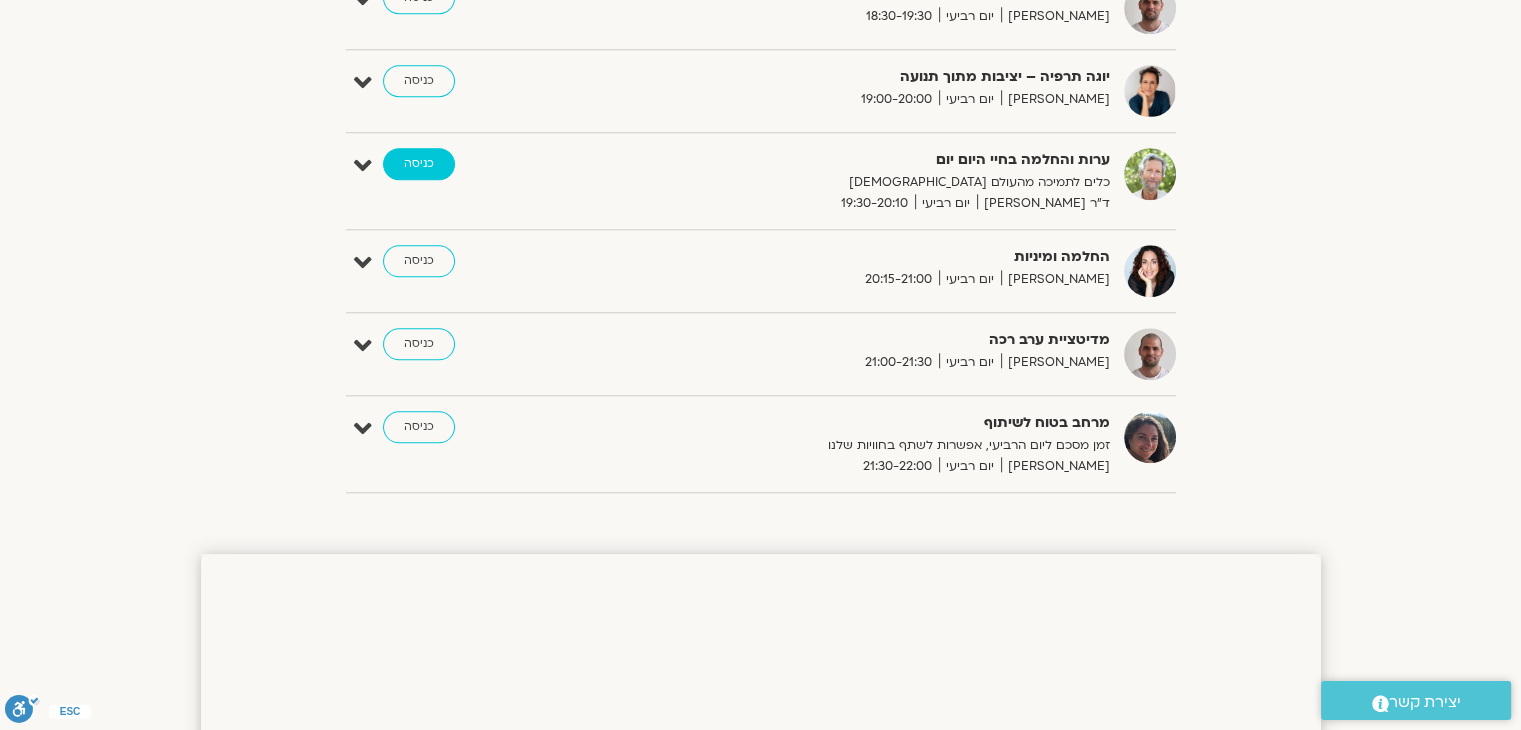 click on "כניסה" at bounding box center [419, 164] 